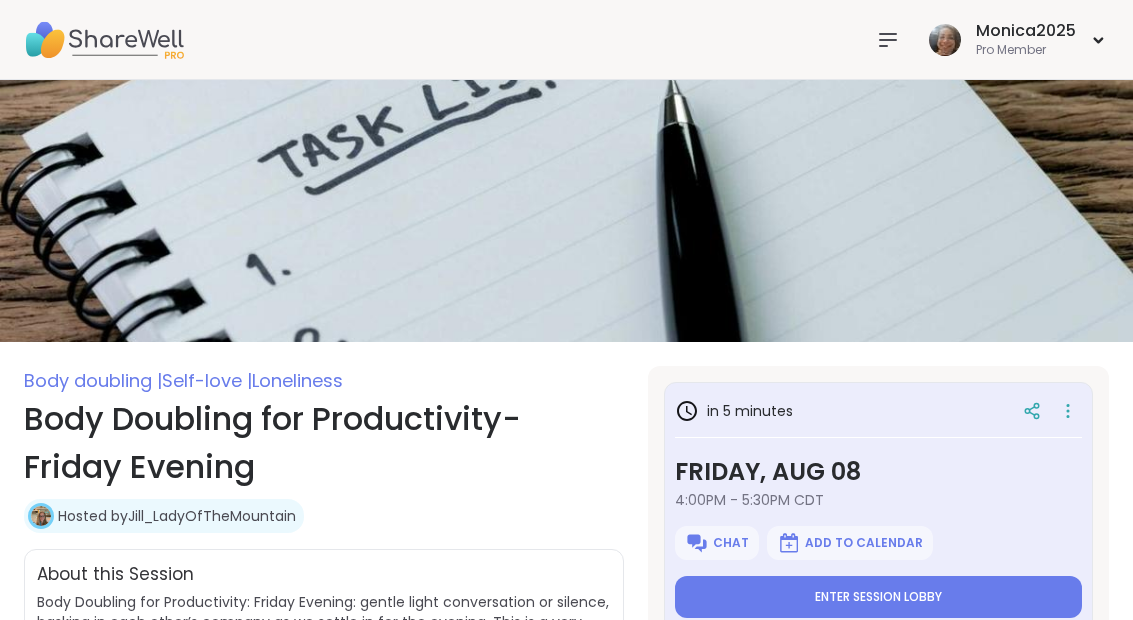 scroll, scrollTop: 0, scrollLeft: 0, axis: both 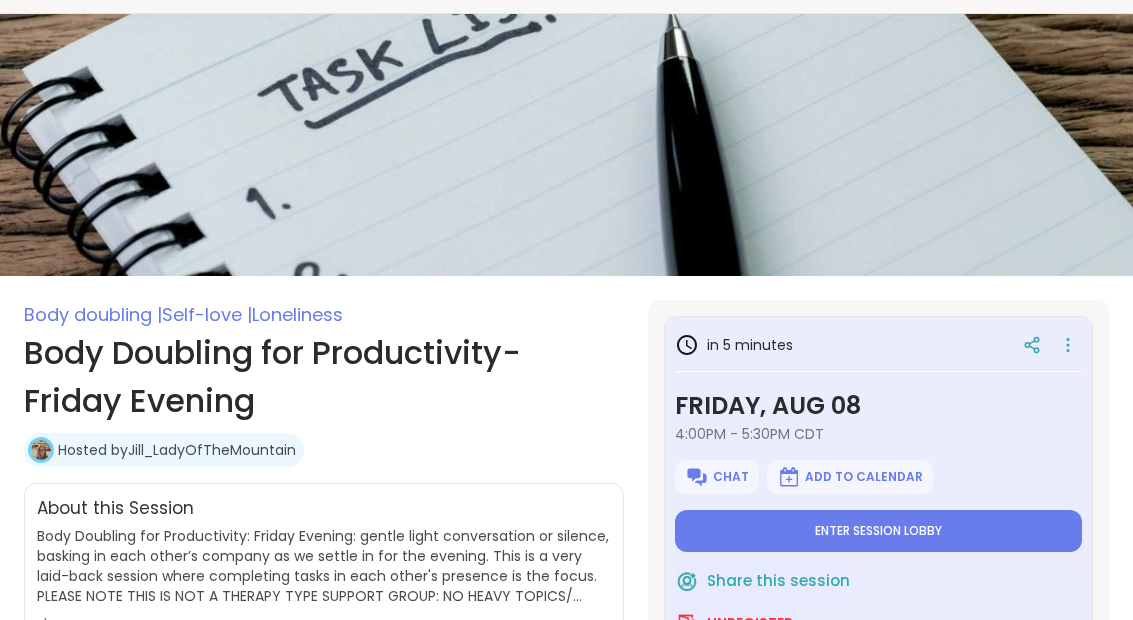 click on "Enter session lobby" at bounding box center [878, 531] 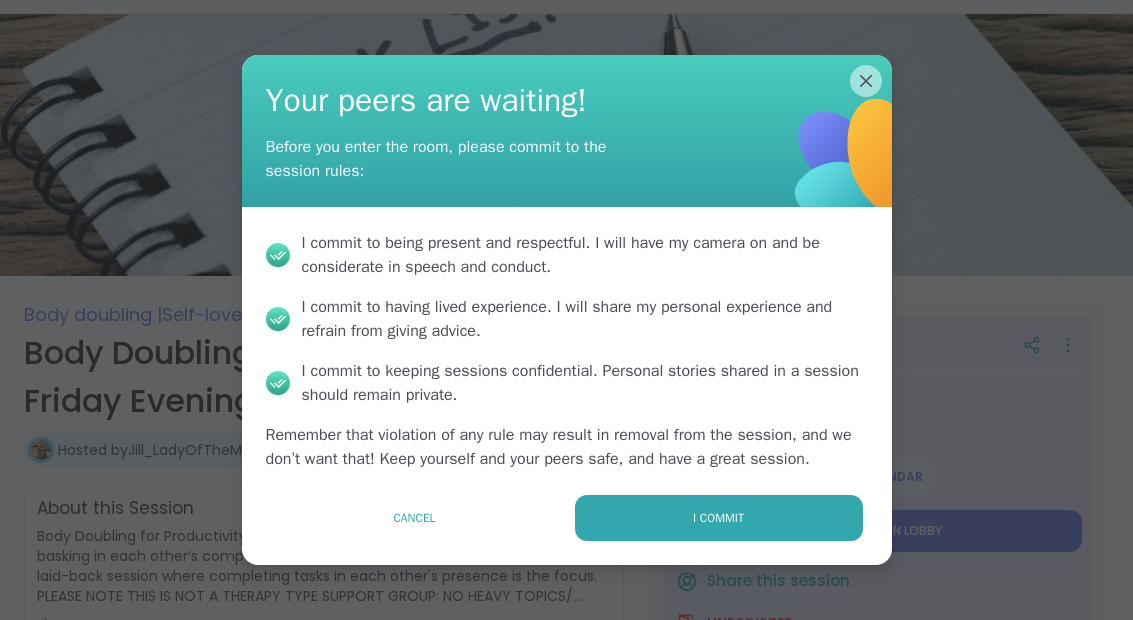 click on "I commit" at bounding box center (719, 518) 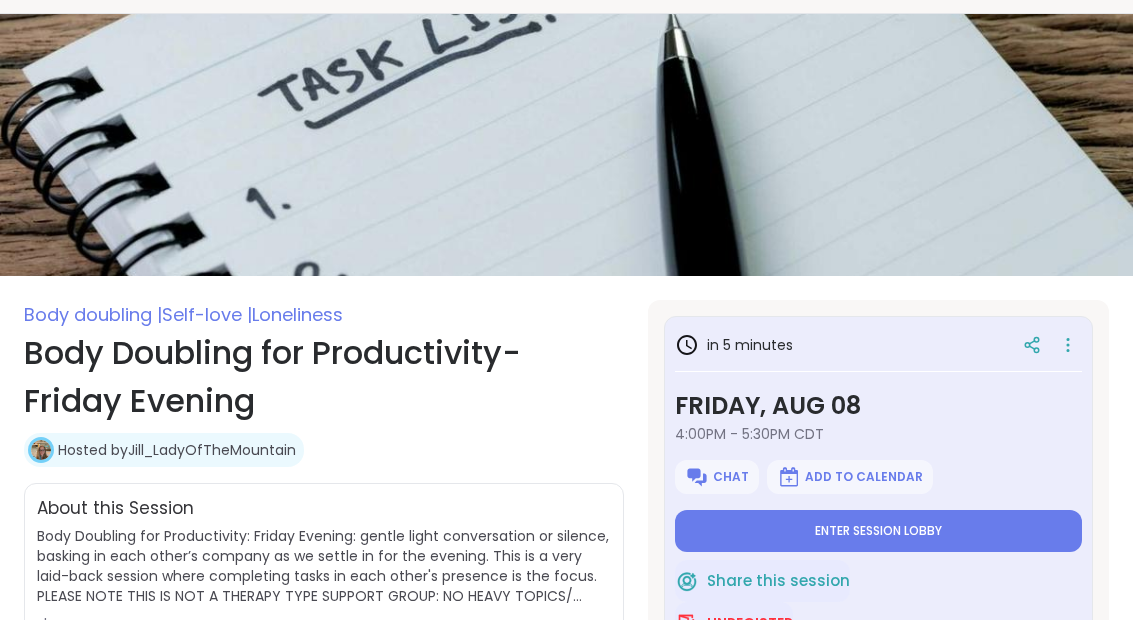 type on "*" 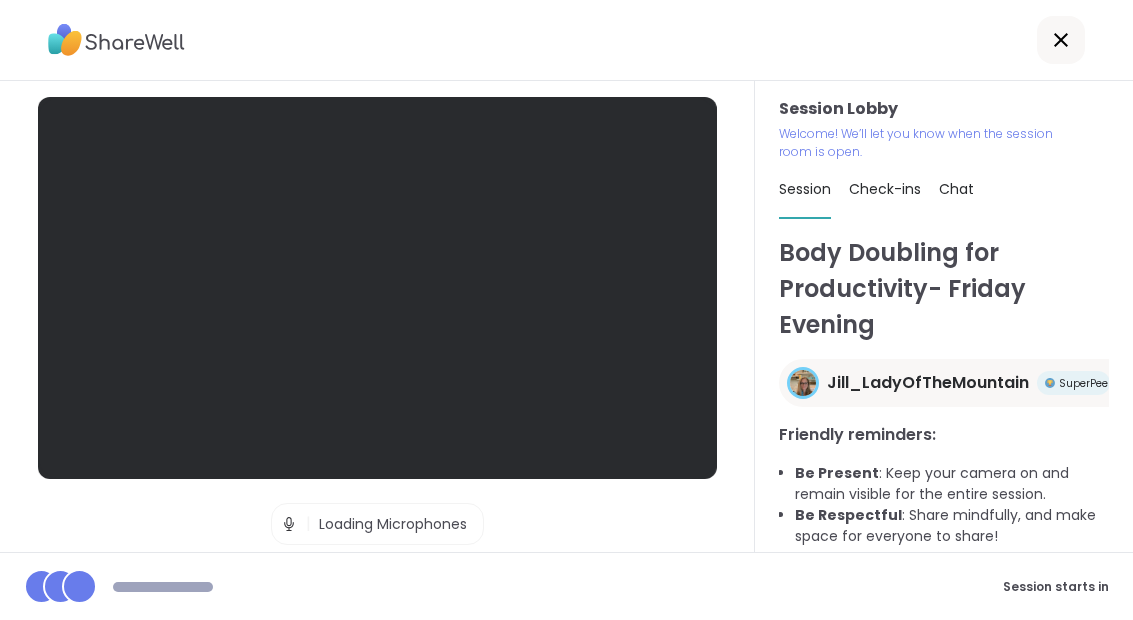 scroll, scrollTop: 0, scrollLeft: 0, axis: both 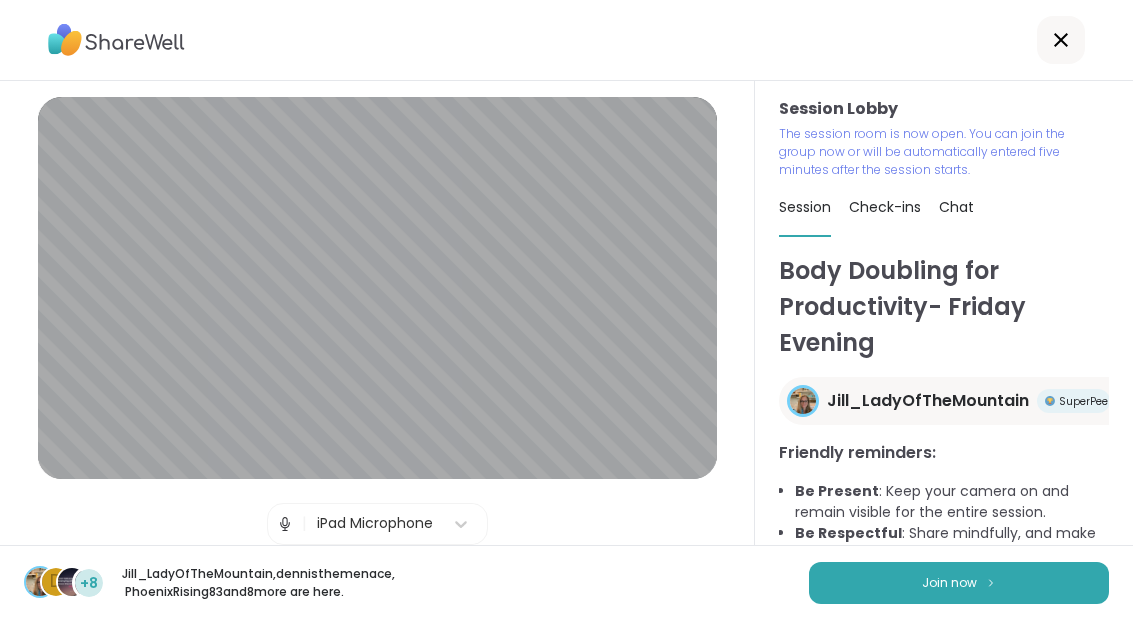 click at bounding box center [991, 582] 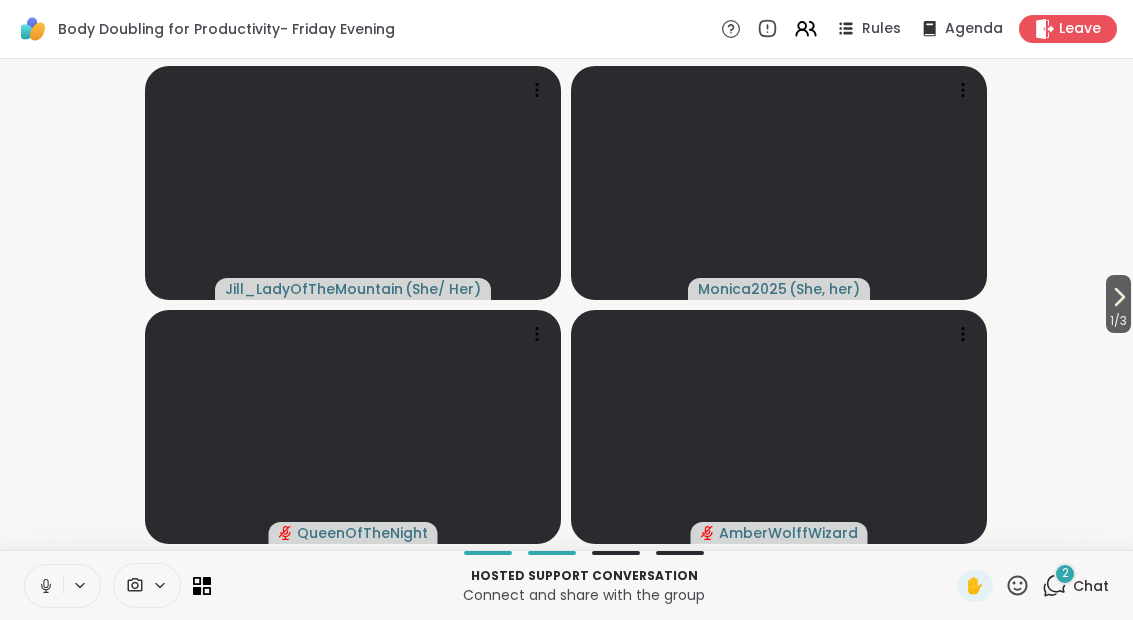 click at bounding box center (44, 586) 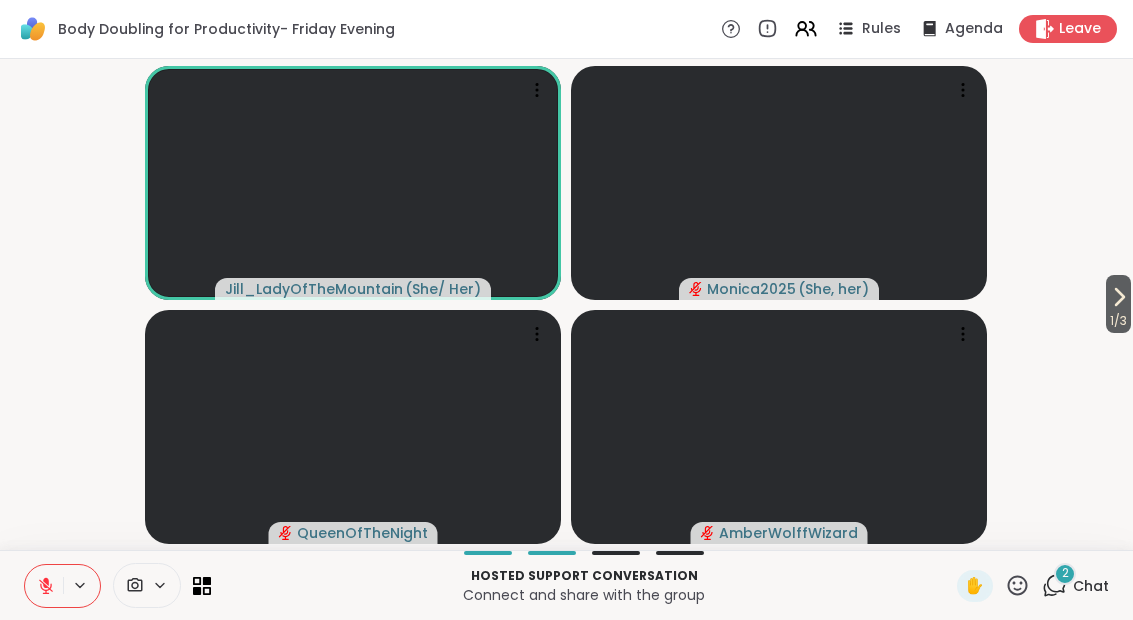 click on "2 Chat" at bounding box center [1075, 586] 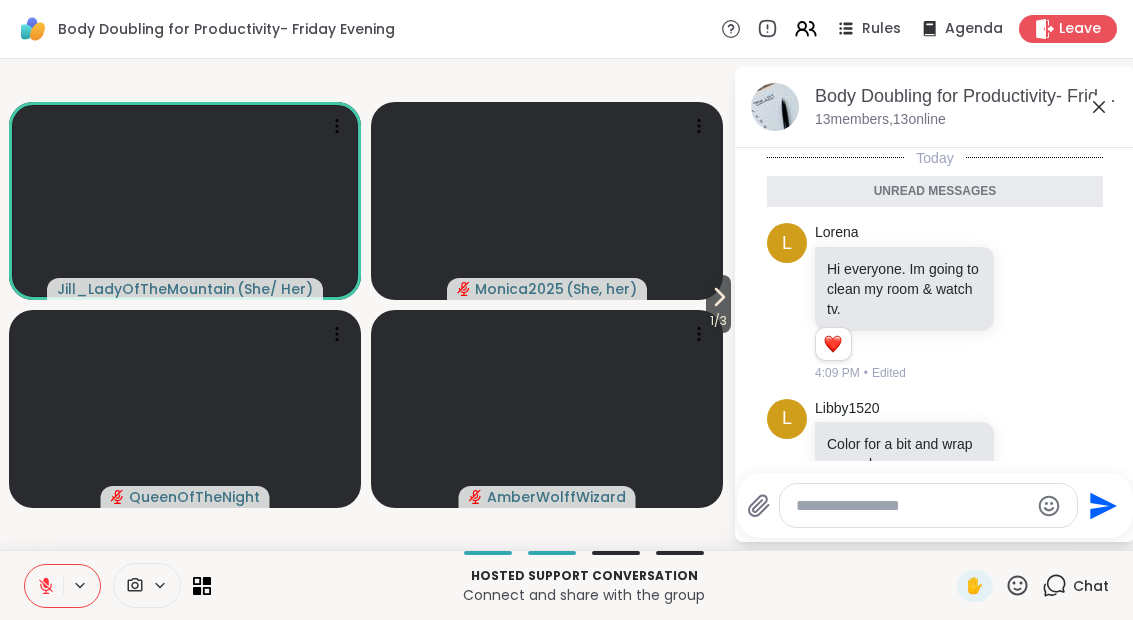 scroll, scrollTop: 82, scrollLeft: 0, axis: vertical 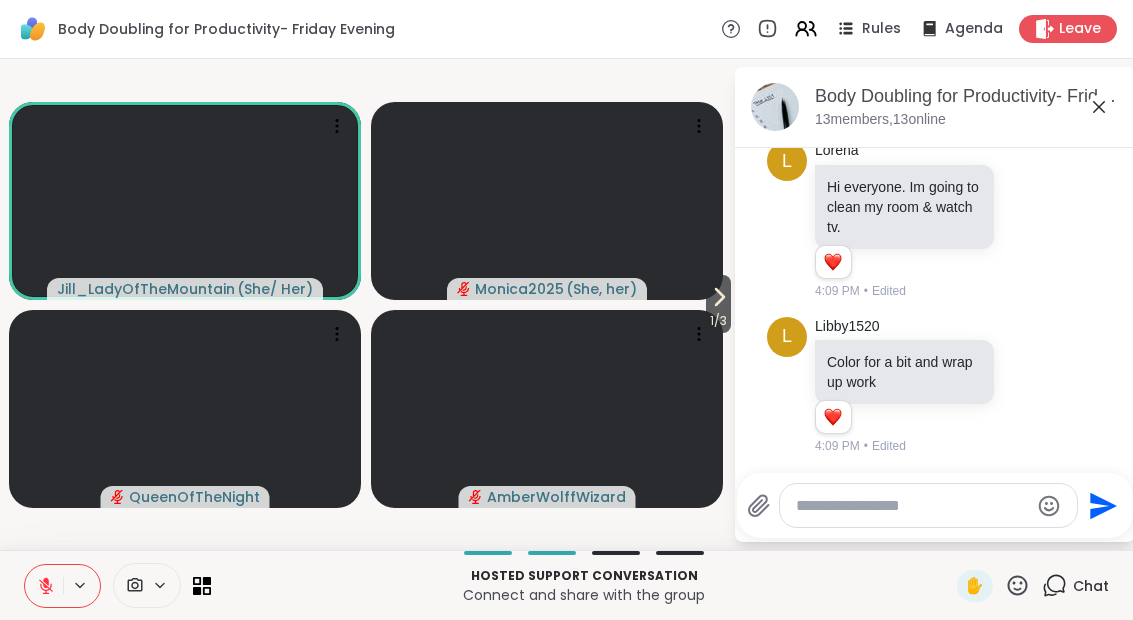 click at bounding box center [912, 506] 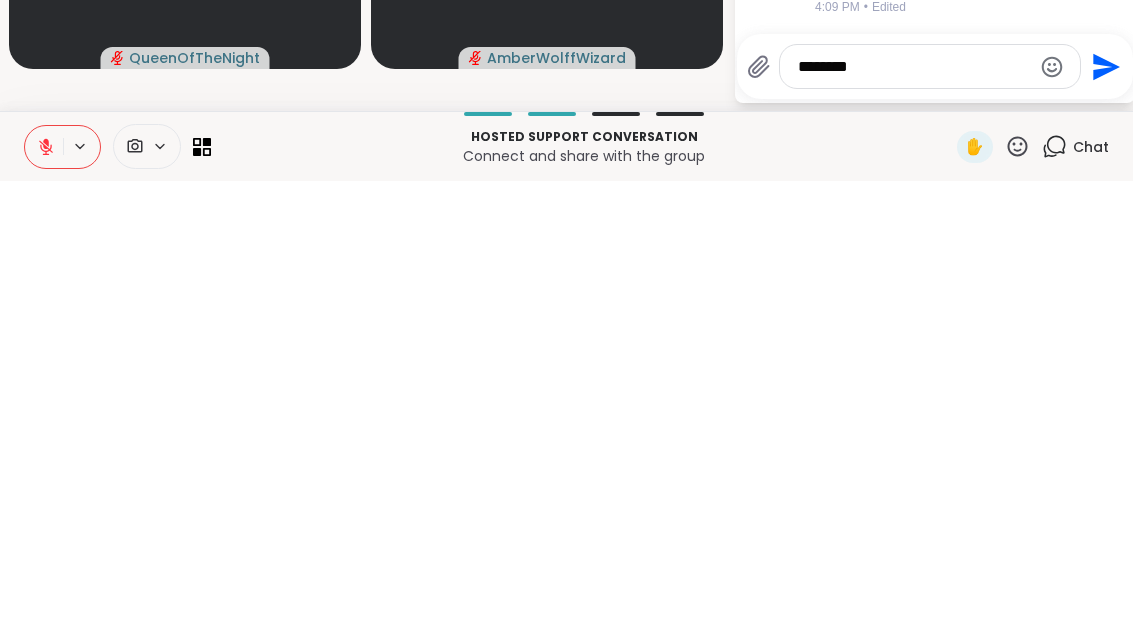 type on "********" 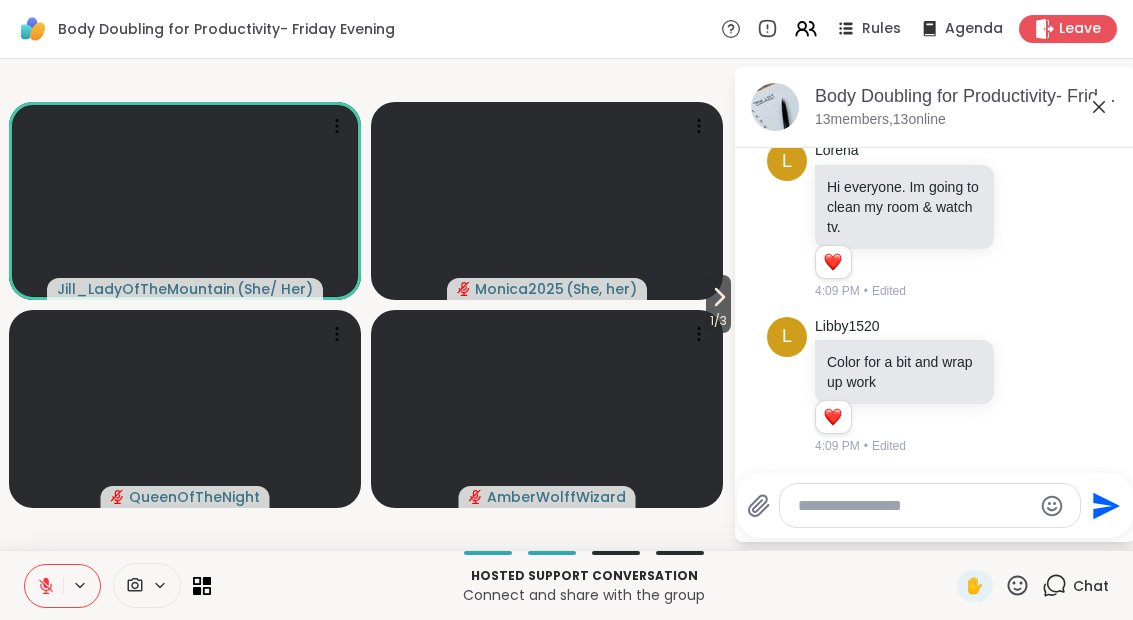 scroll, scrollTop: 141, scrollLeft: 0, axis: vertical 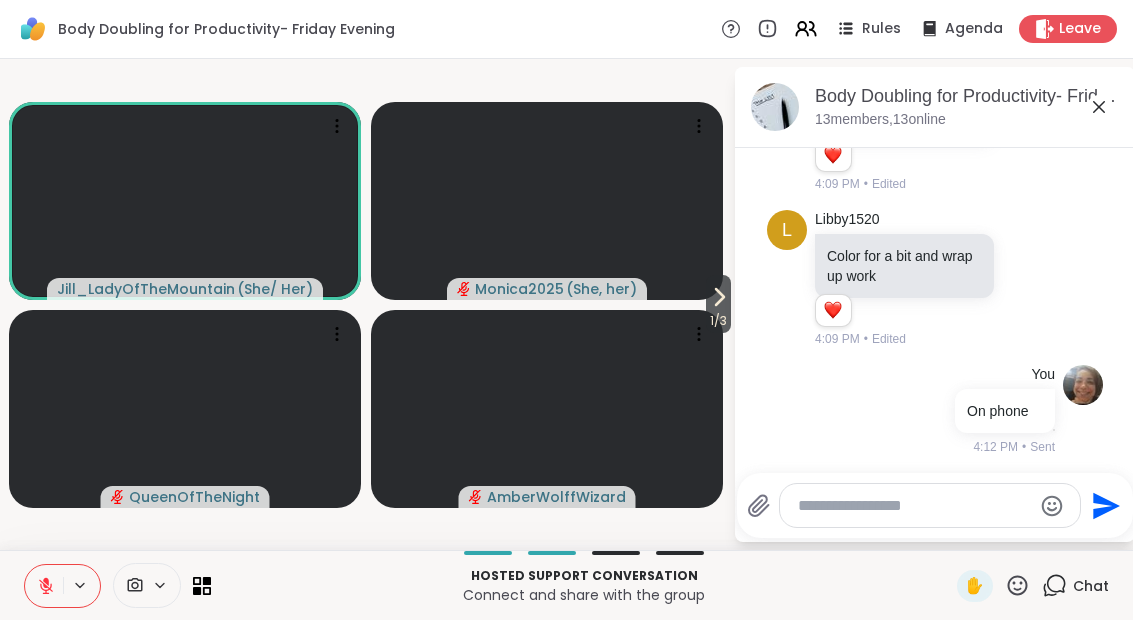 click 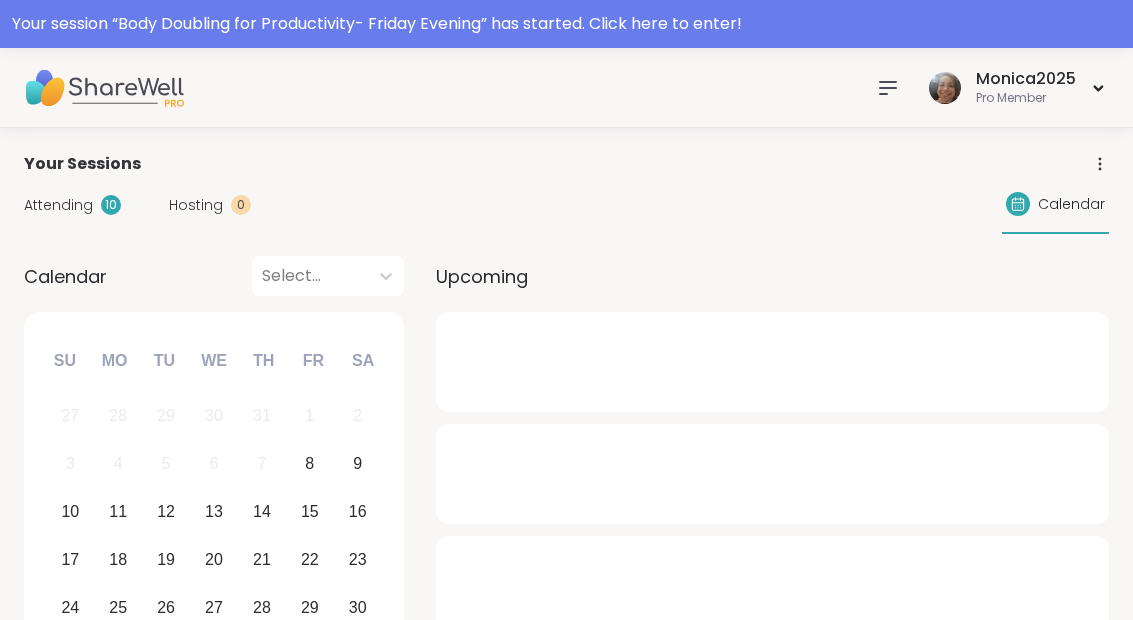 scroll, scrollTop: 0, scrollLeft: 0, axis: both 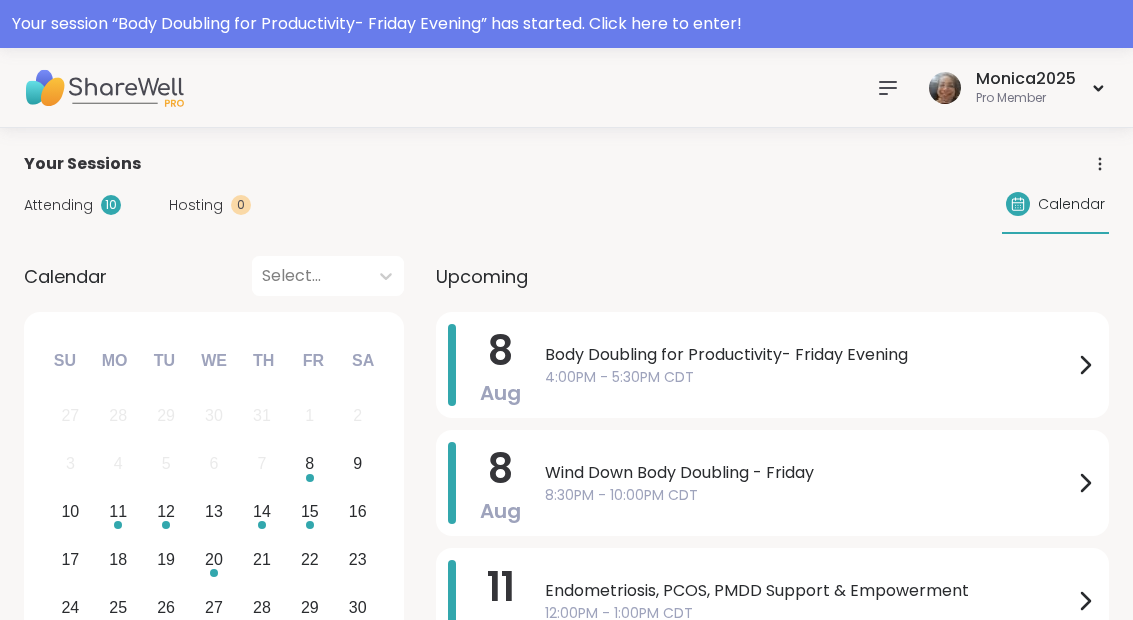 click on "Body Doubling for Productivity- Friday Evening" at bounding box center (809, 355) 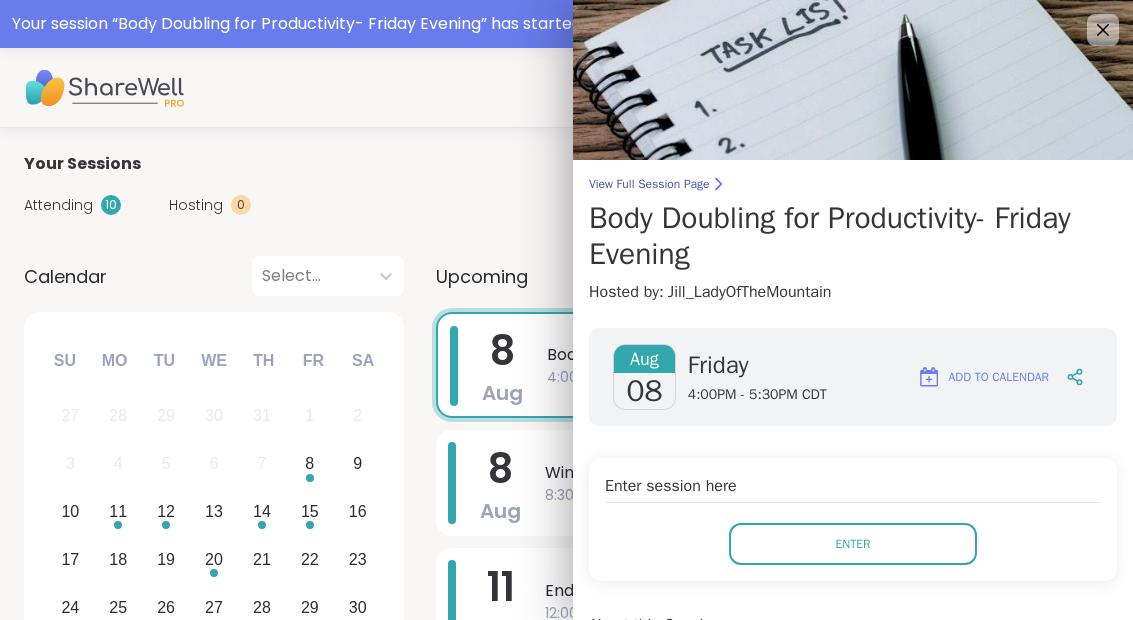 click on "Enter" at bounding box center (853, 544) 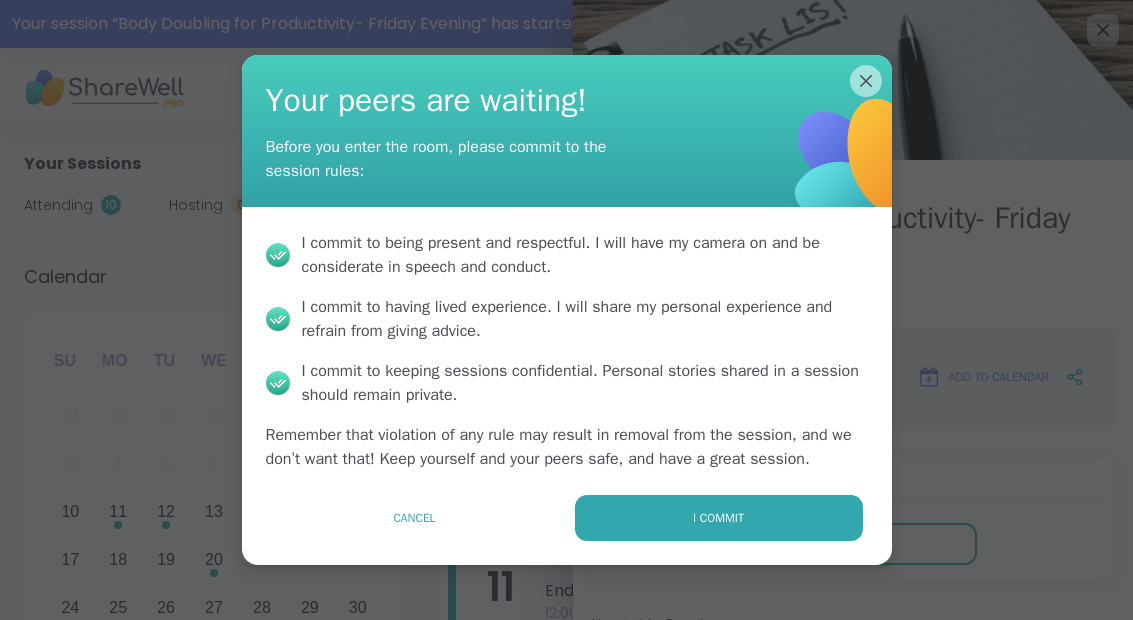 click on "I commit" at bounding box center [719, 518] 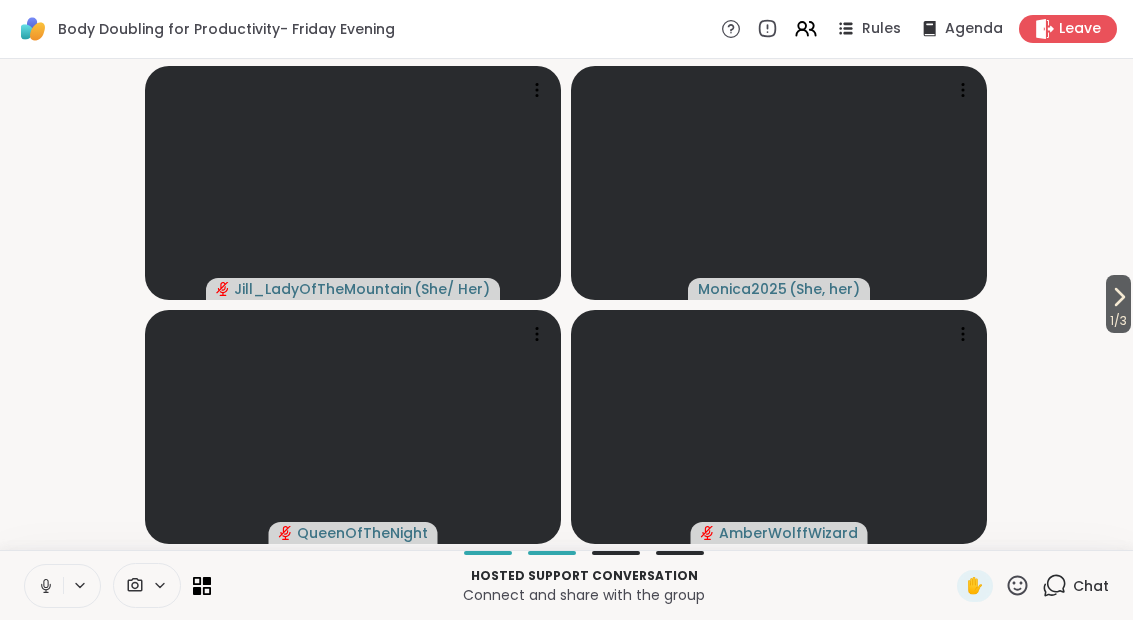 click at bounding box center [81, 585] 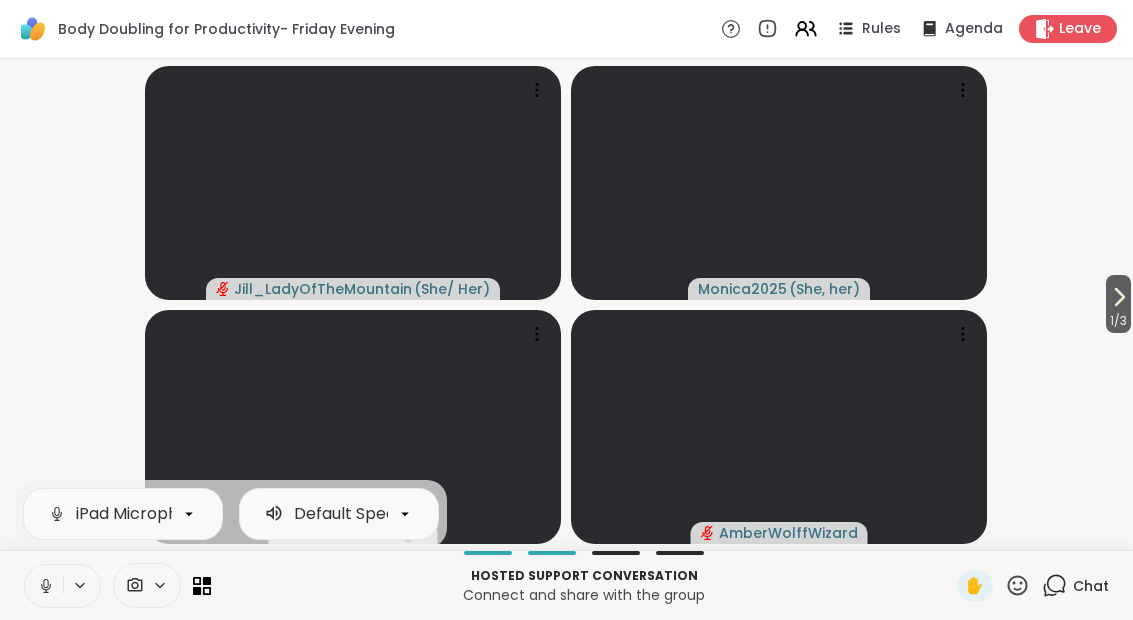 click at bounding box center [44, 586] 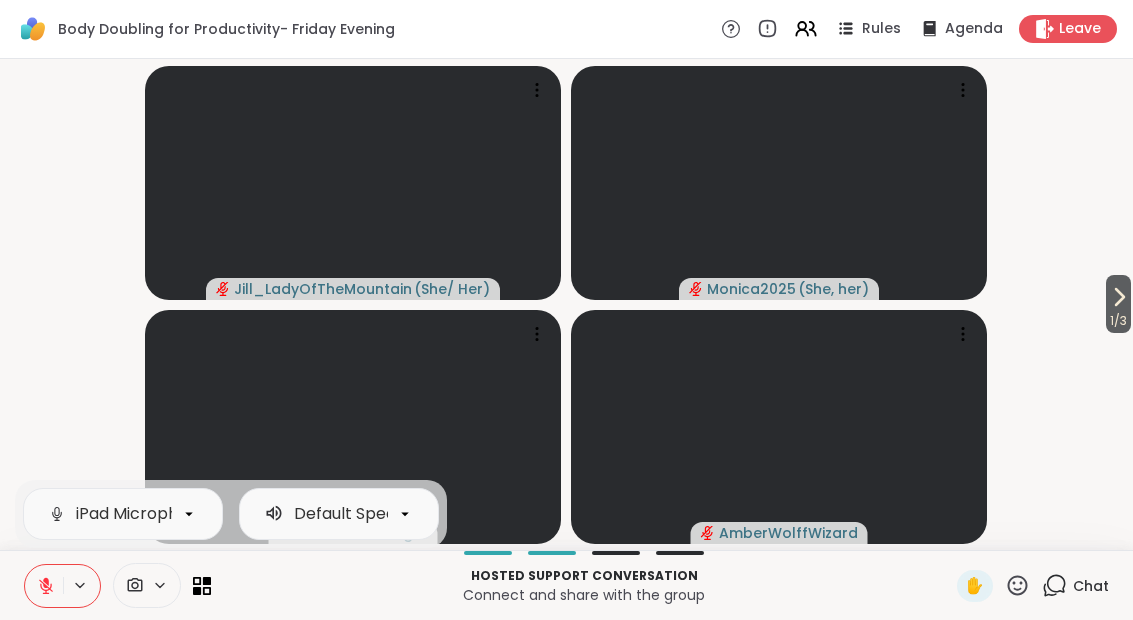 click on "1  /  3" at bounding box center (1118, 321) 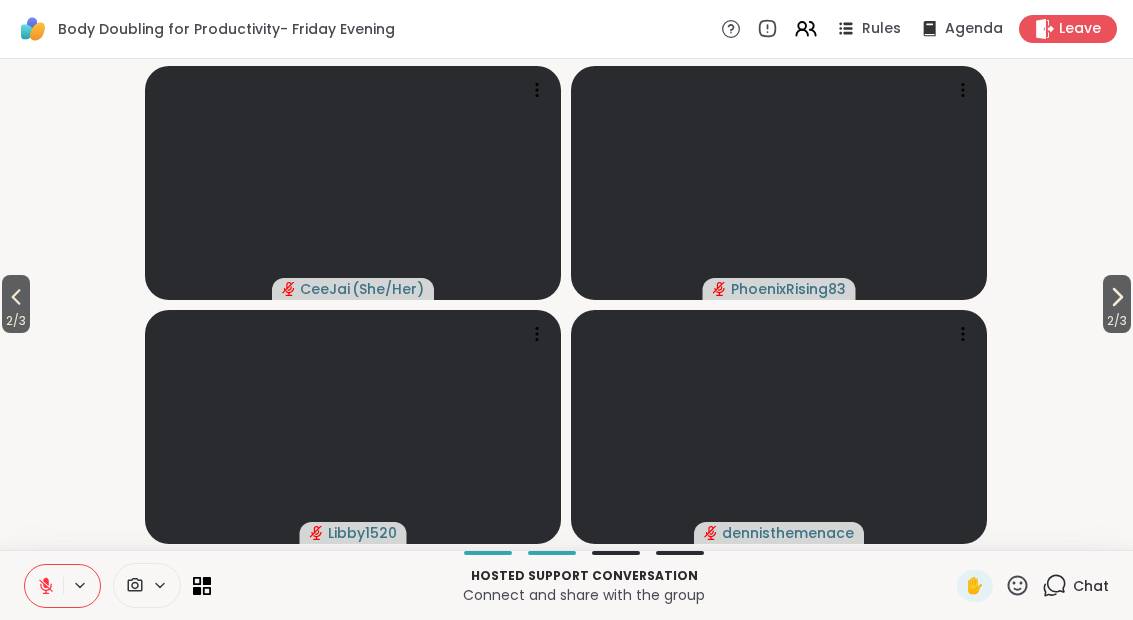 click on "2  /  3" at bounding box center (1117, 304) 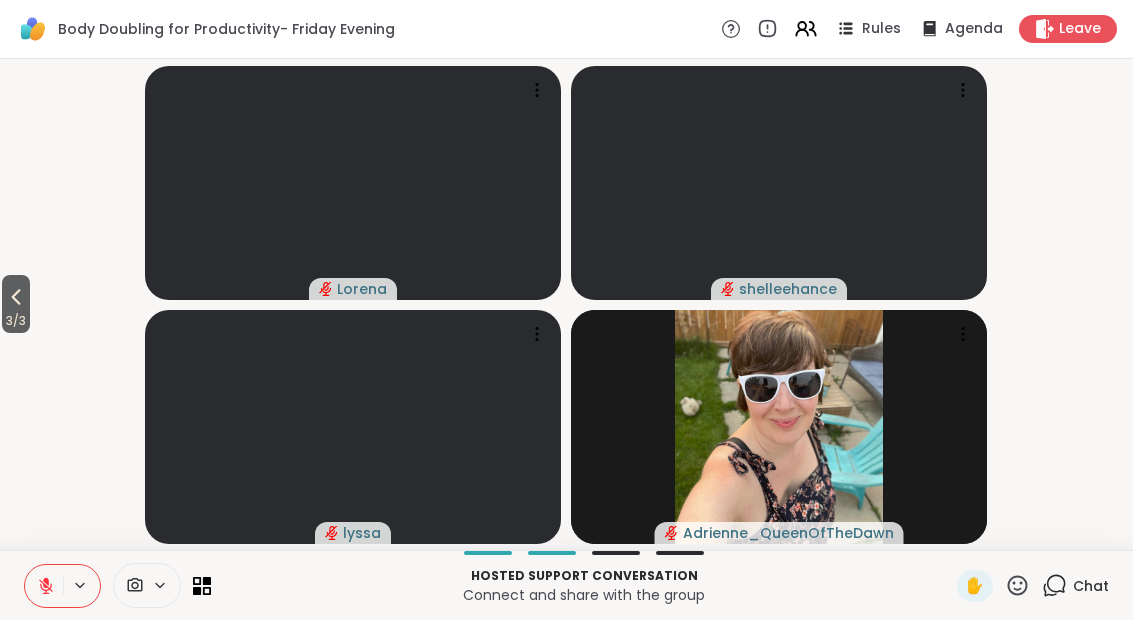 click 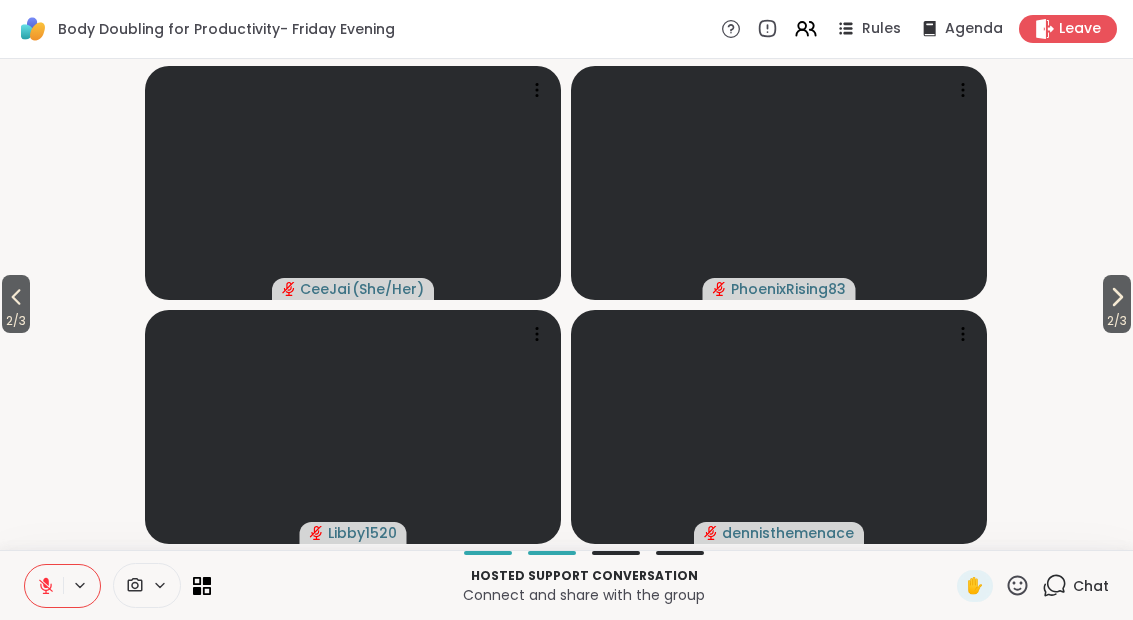 click on "Hosted support conversation Connect and share with the group ✋ Chat" at bounding box center (566, 585) 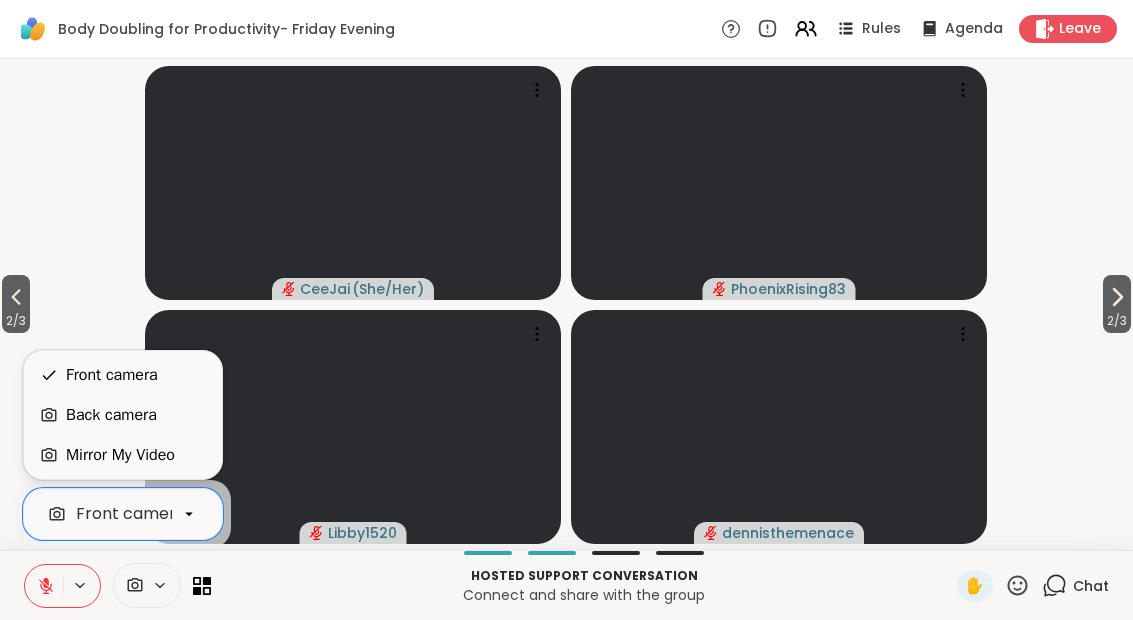 click on "Mirror My Video" at bounding box center (120, 455) 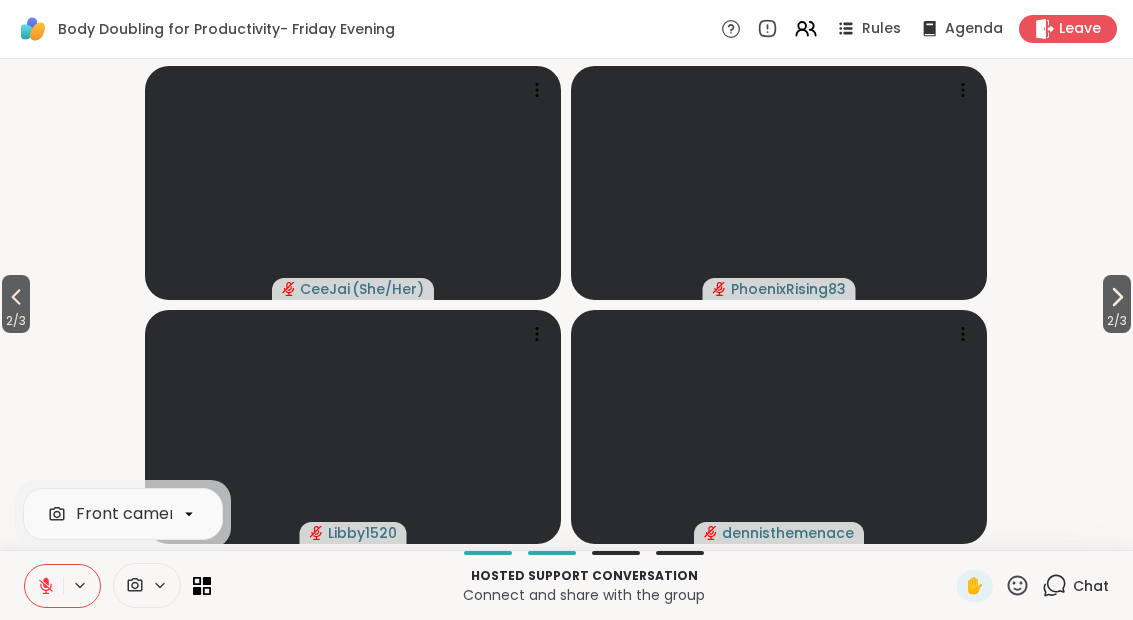 click on "2  /  3 2  /  3 CeeJai ( She/Her ) PhoenixRising83 Libby1520 dennisthemenace" at bounding box center (566, 304) 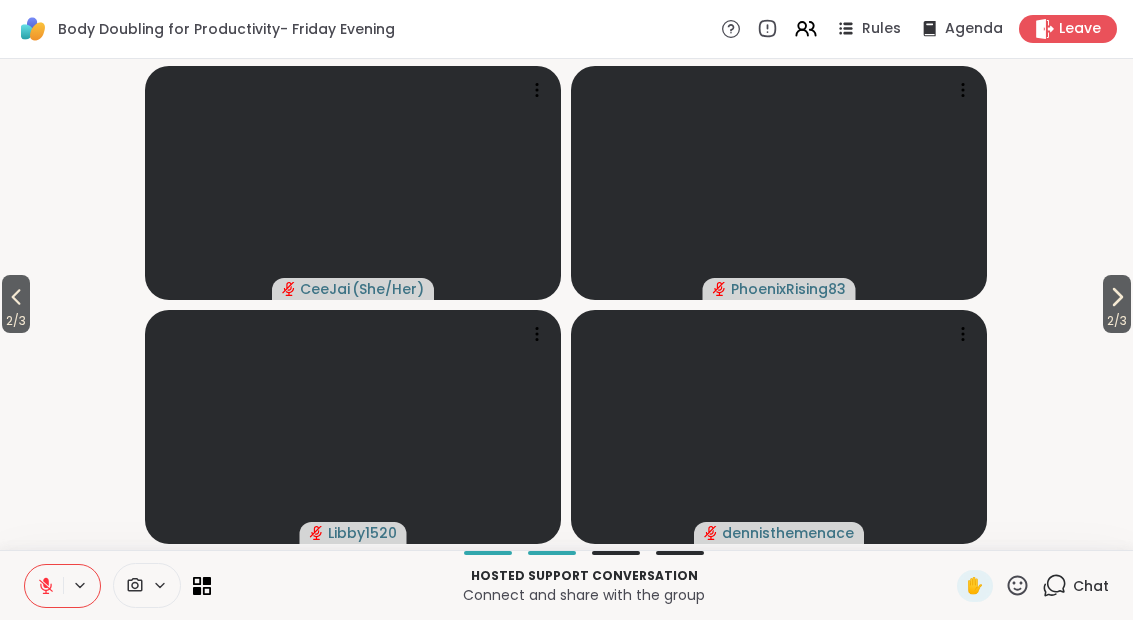 click on "2  /  3 2  /  3 CeeJai ( She/Her ) PhoenixRising83 Libby1520 dennisthemenace" at bounding box center [566, 304] 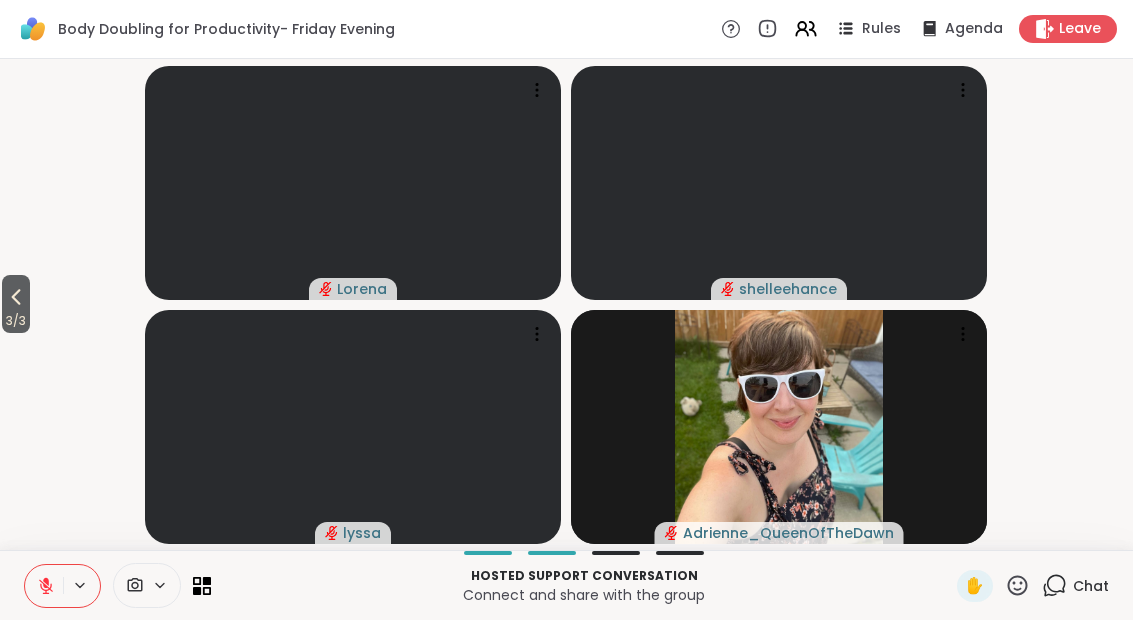 click at bounding box center [147, 585] 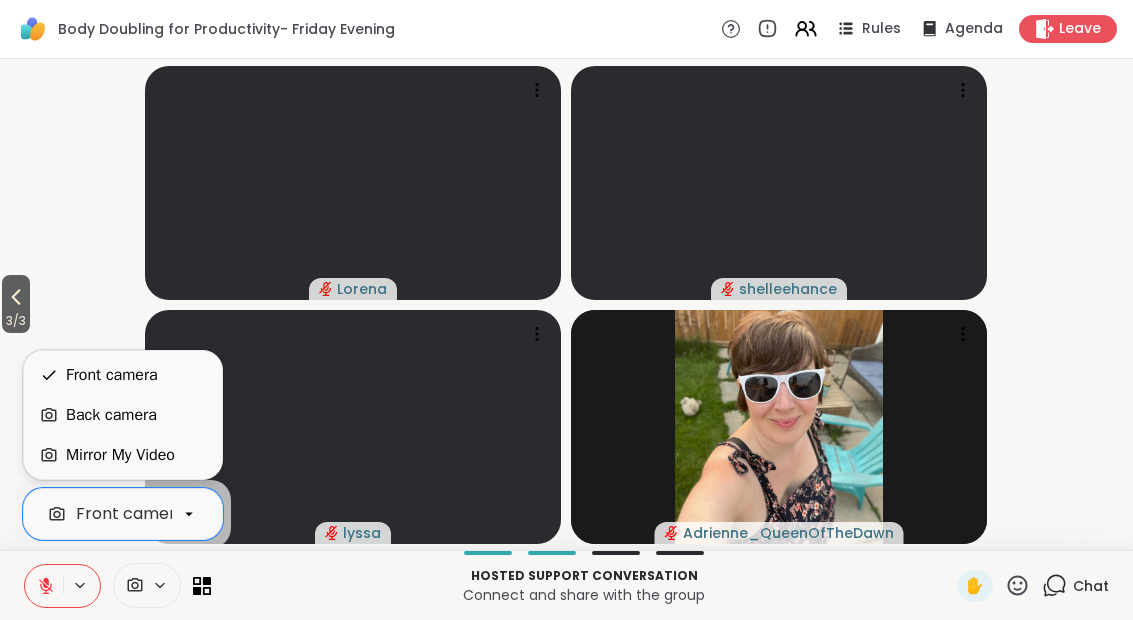 click on "Back camera" at bounding box center [111, 415] 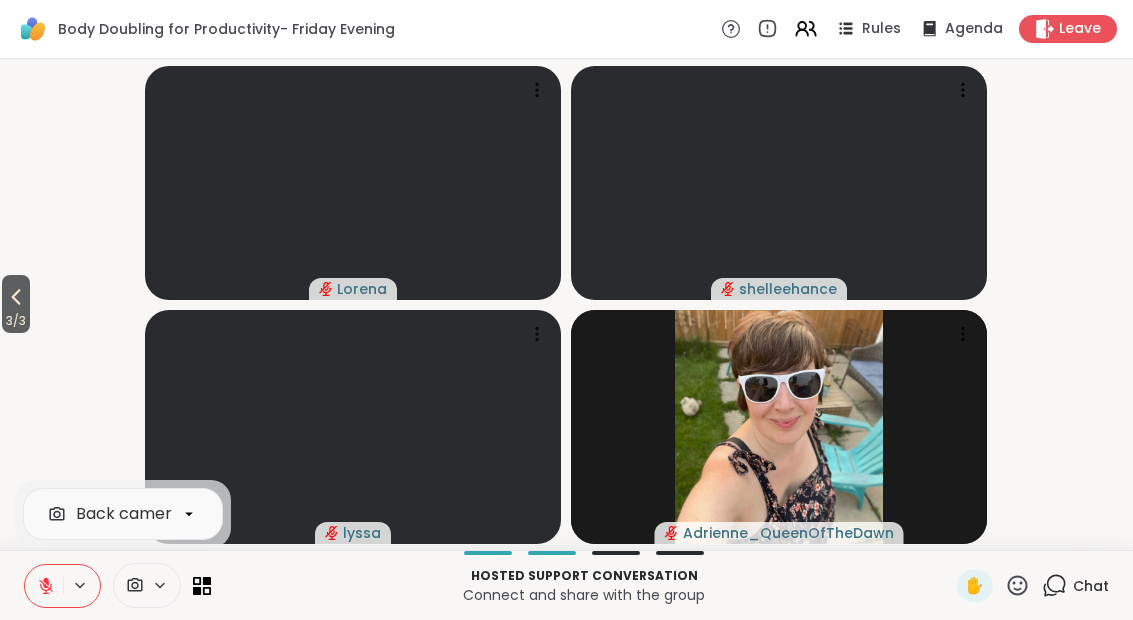 click 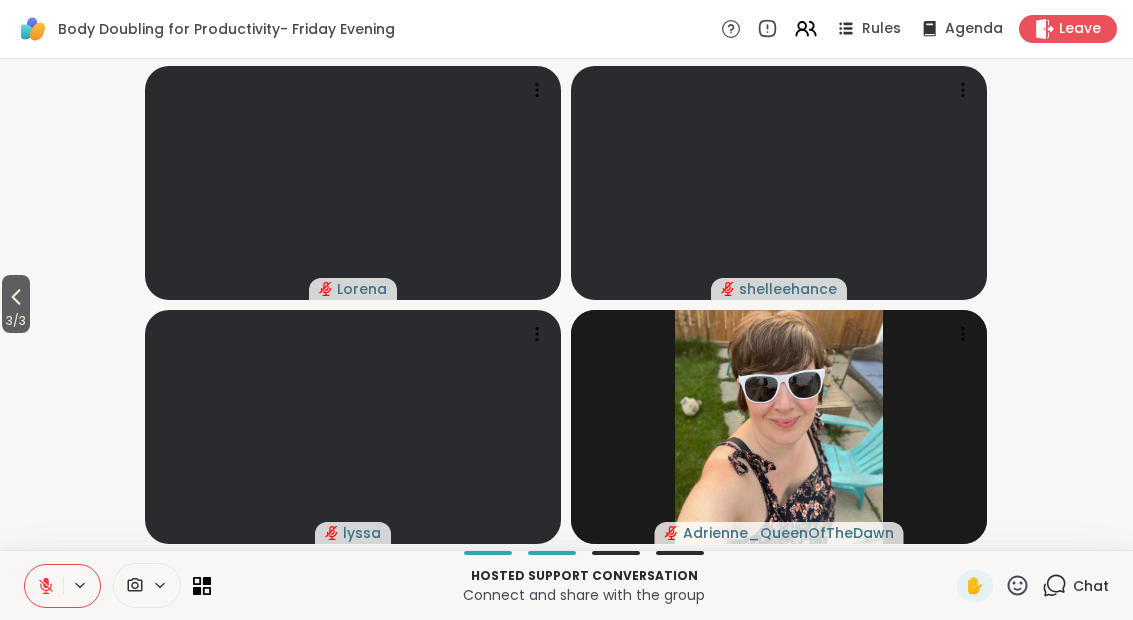 click at bounding box center [147, 585] 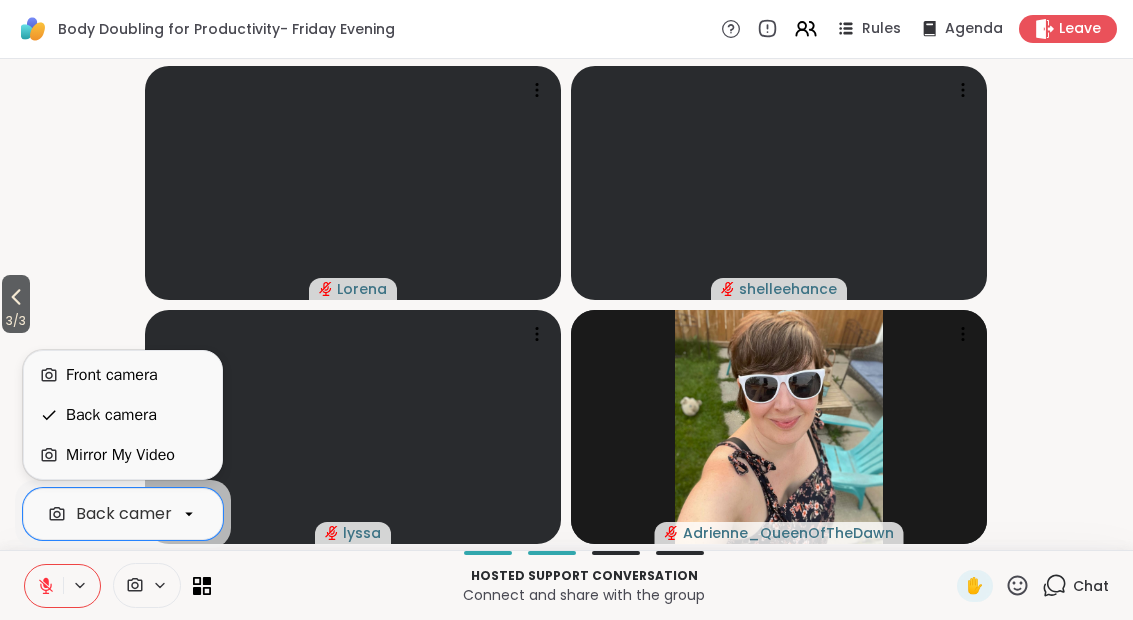 click on "Front camera" at bounding box center (123, 375) 